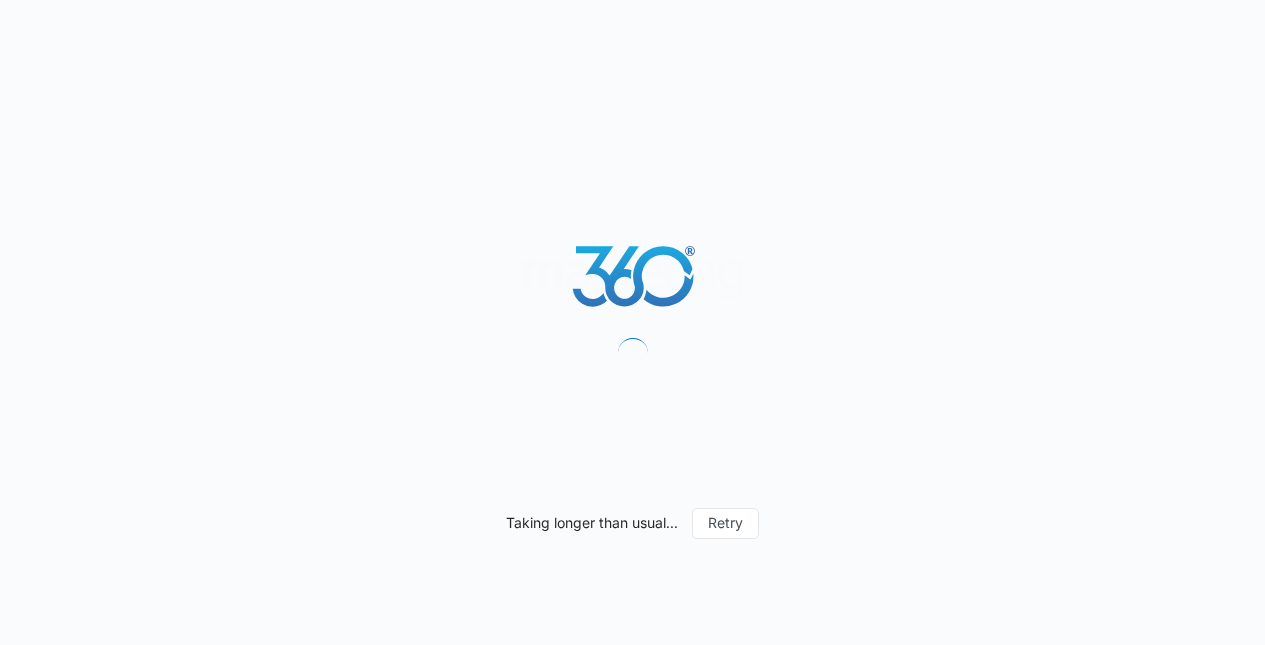 scroll, scrollTop: 0, scrollLeft: 0, axis: both 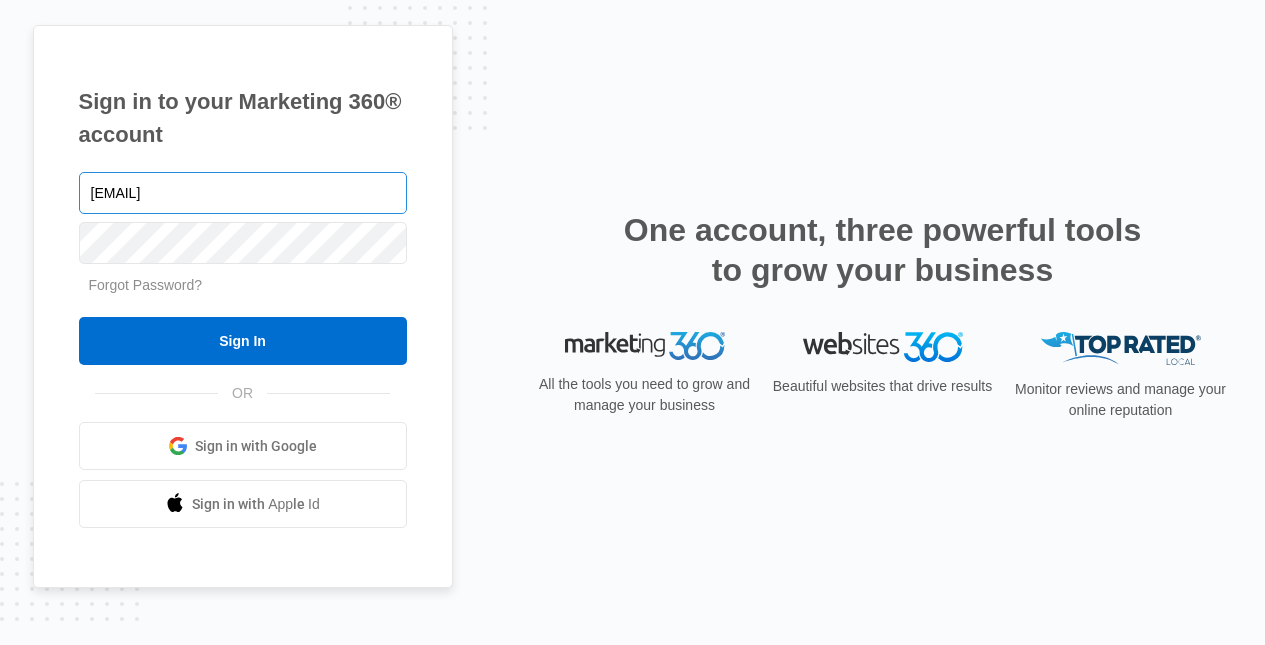 click on "[USERNAME]@example.com" at bounding box center (243, 193) 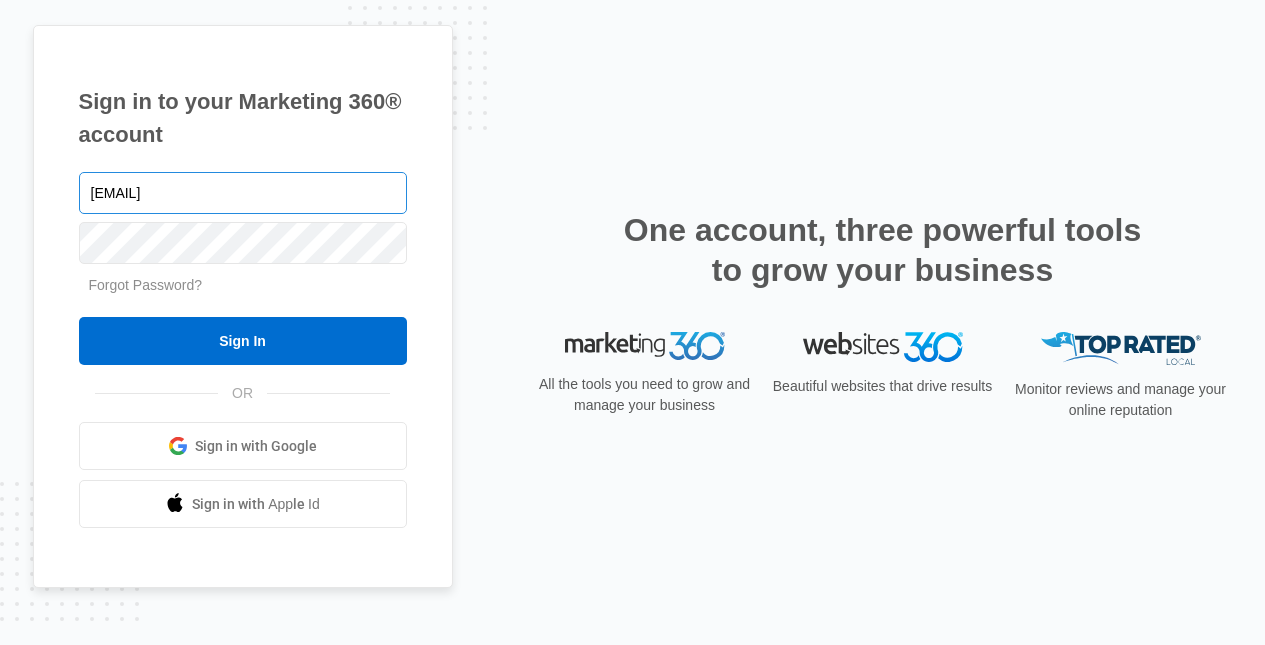 drag, startPoint x: 229, startPoint y: 194, endPoint x: 132, endPoint y: 199, distance: 97.128784 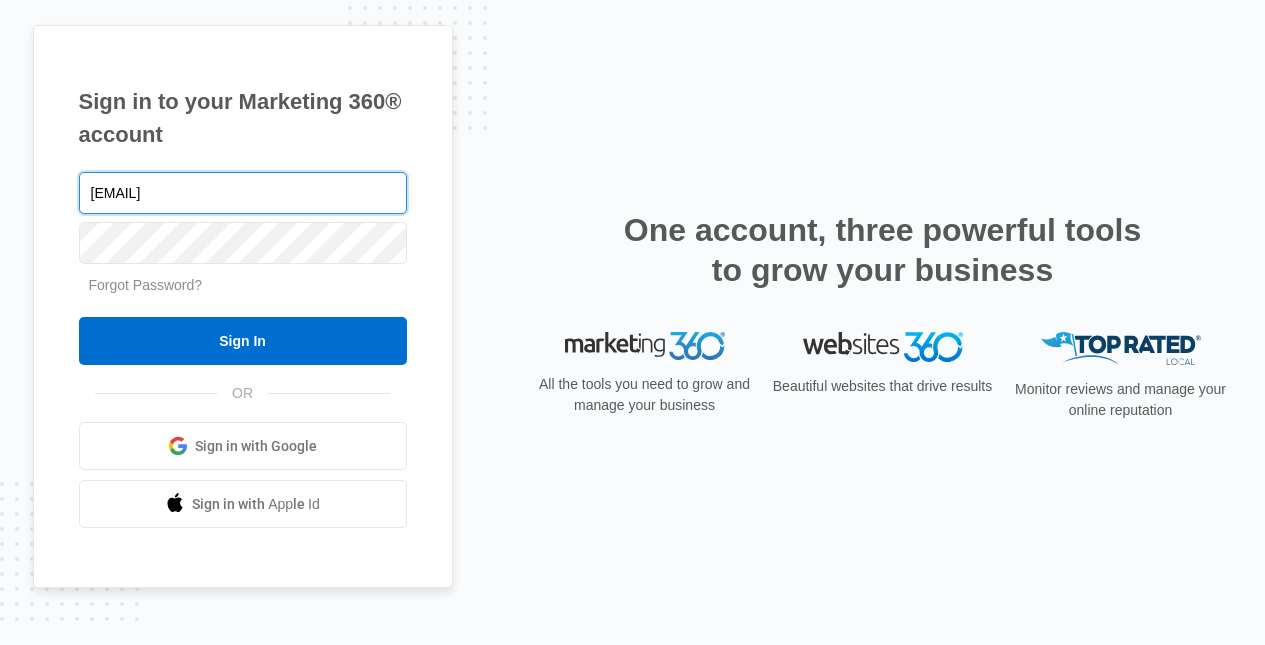 click on "[USERNAME]@example.com" at bounding box center [243, 193] 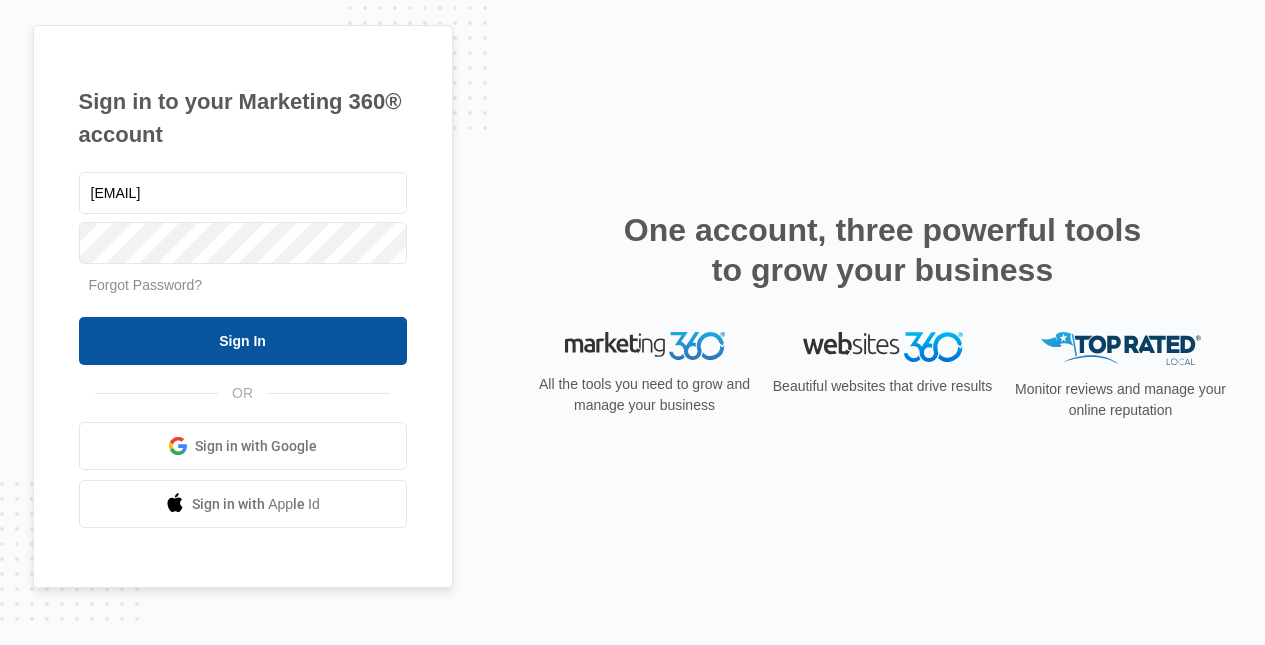 click on "Sign In" at bounding box center (243, 341) 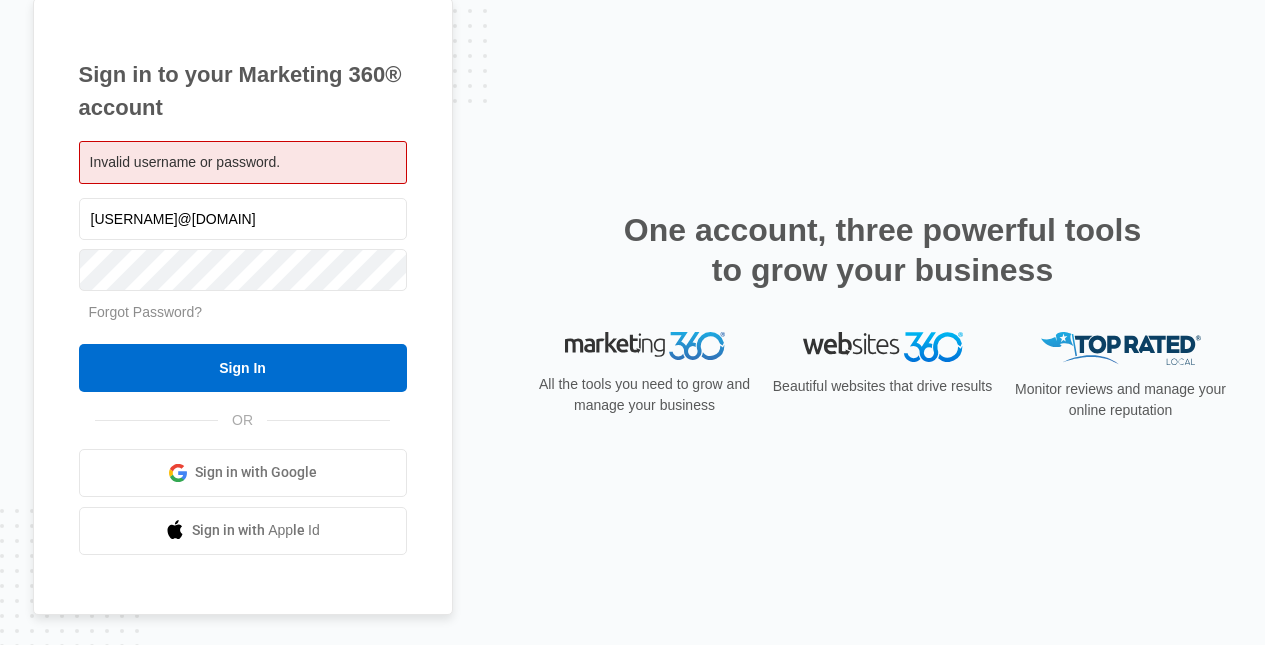 scroll, scrollTop: 0, scrollLeft: 0, axis: both 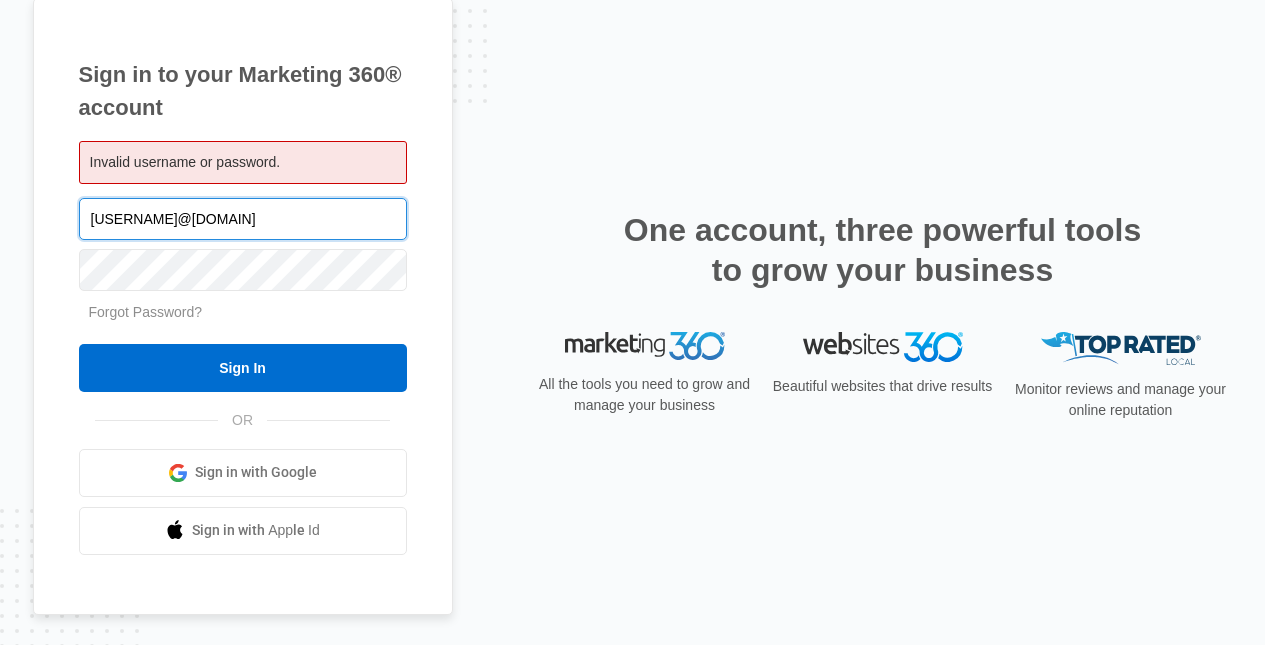 click on "jason@fitlifensb.com" at bounding box center (243, 219) 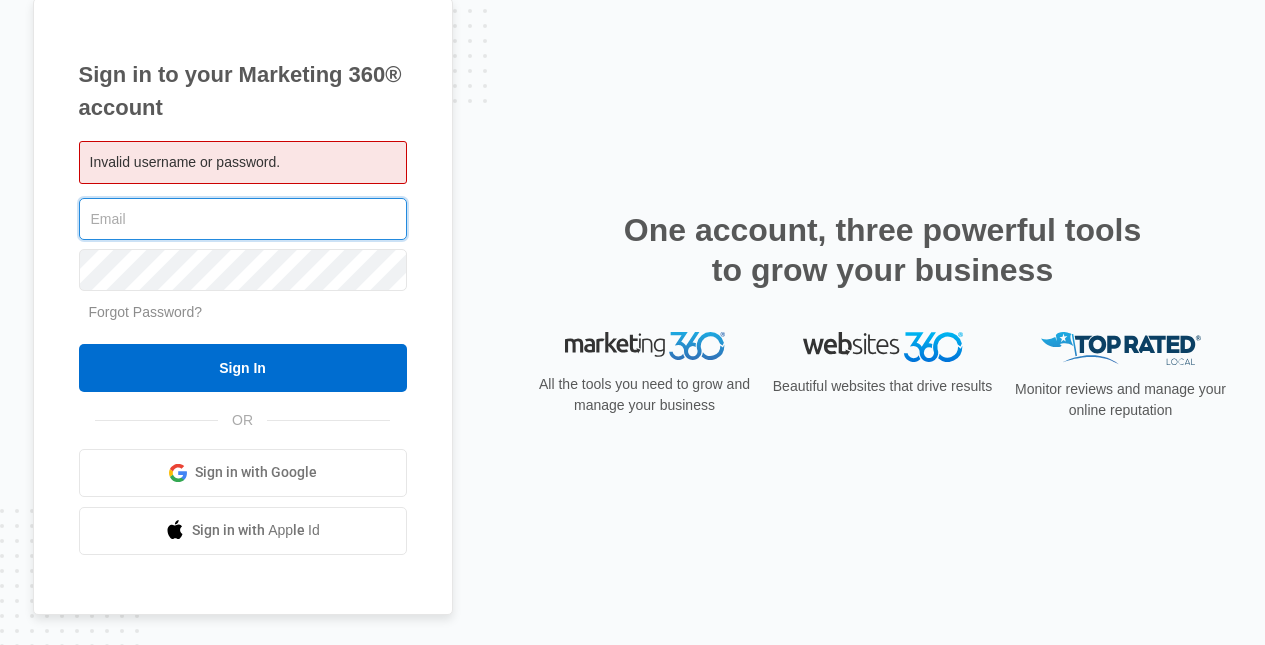 click at bounding box center [243, 219] 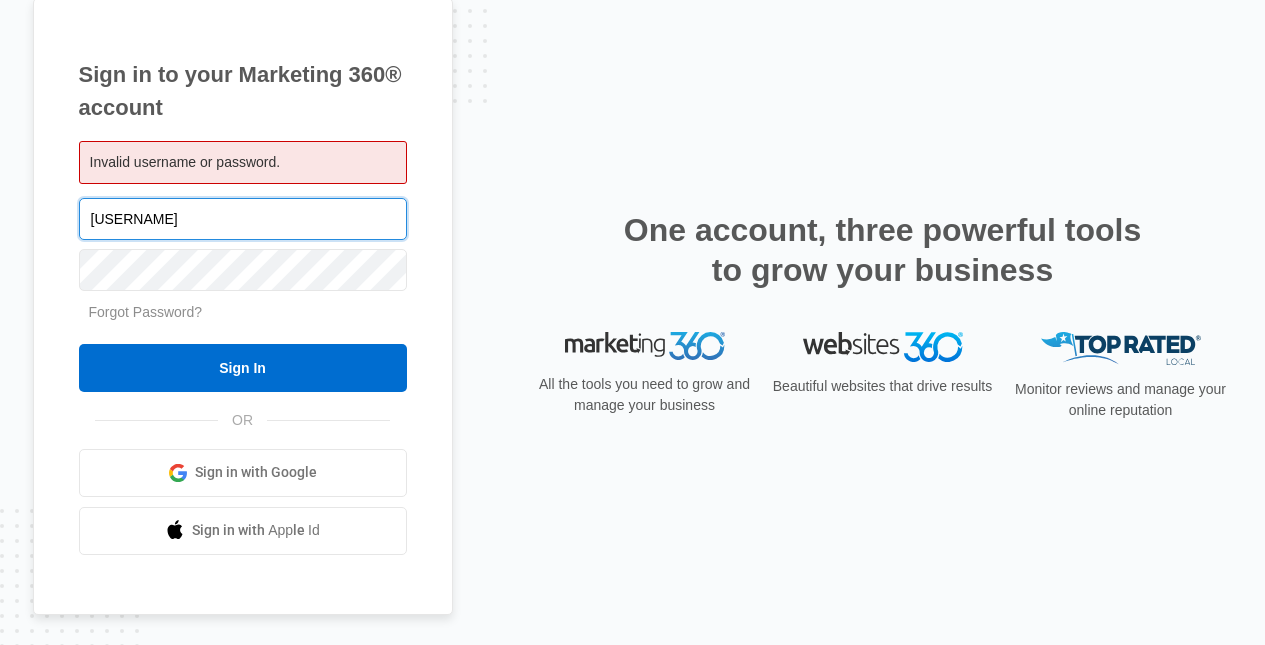 click on "jason" at bounding box center [243, 219] 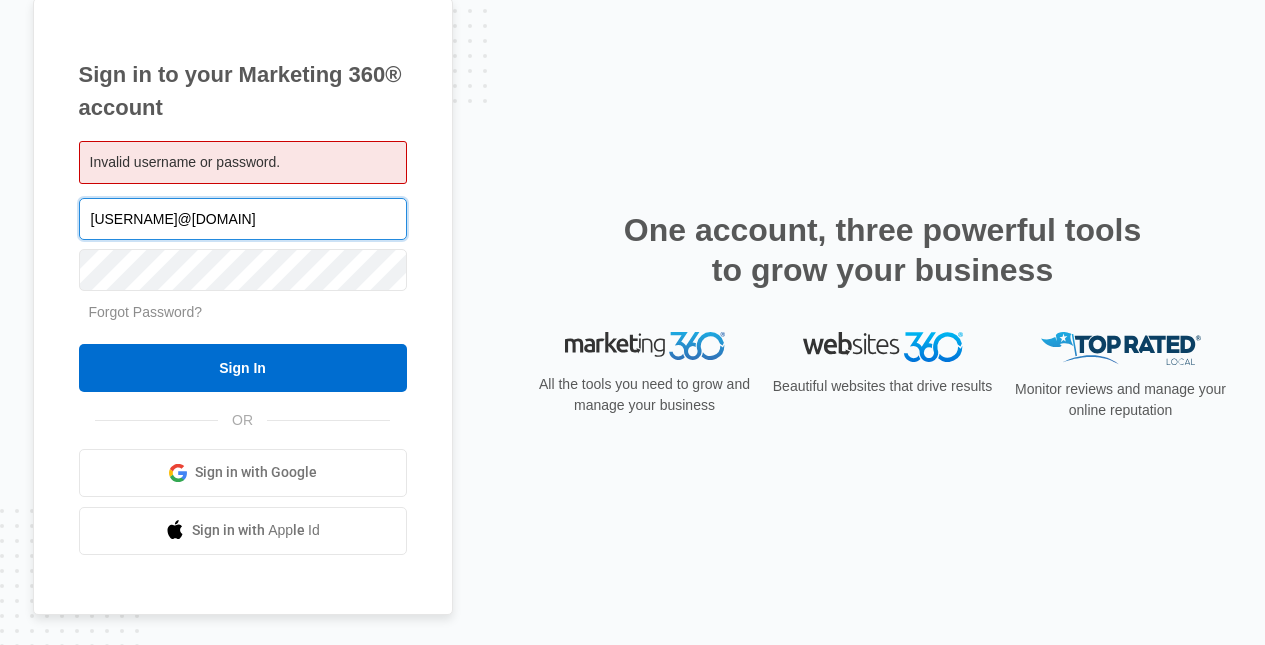 type on "jasonrutz@me.com" 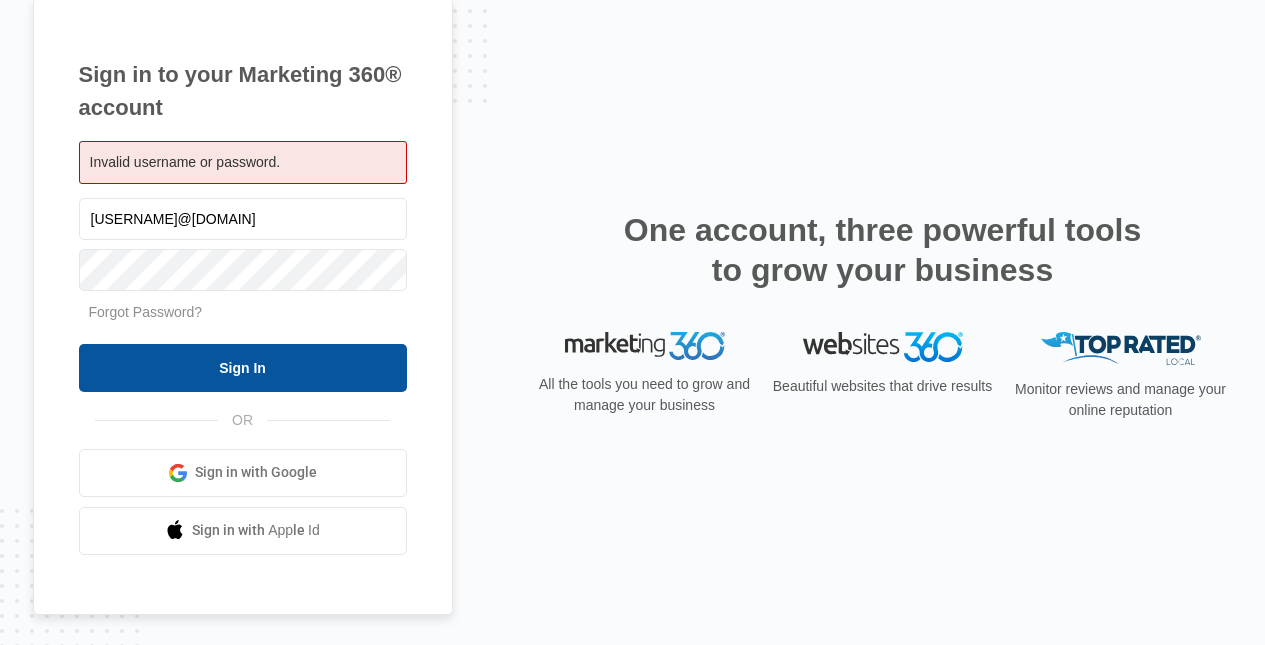 click on "Sign In" at bounding box center [243, 368] 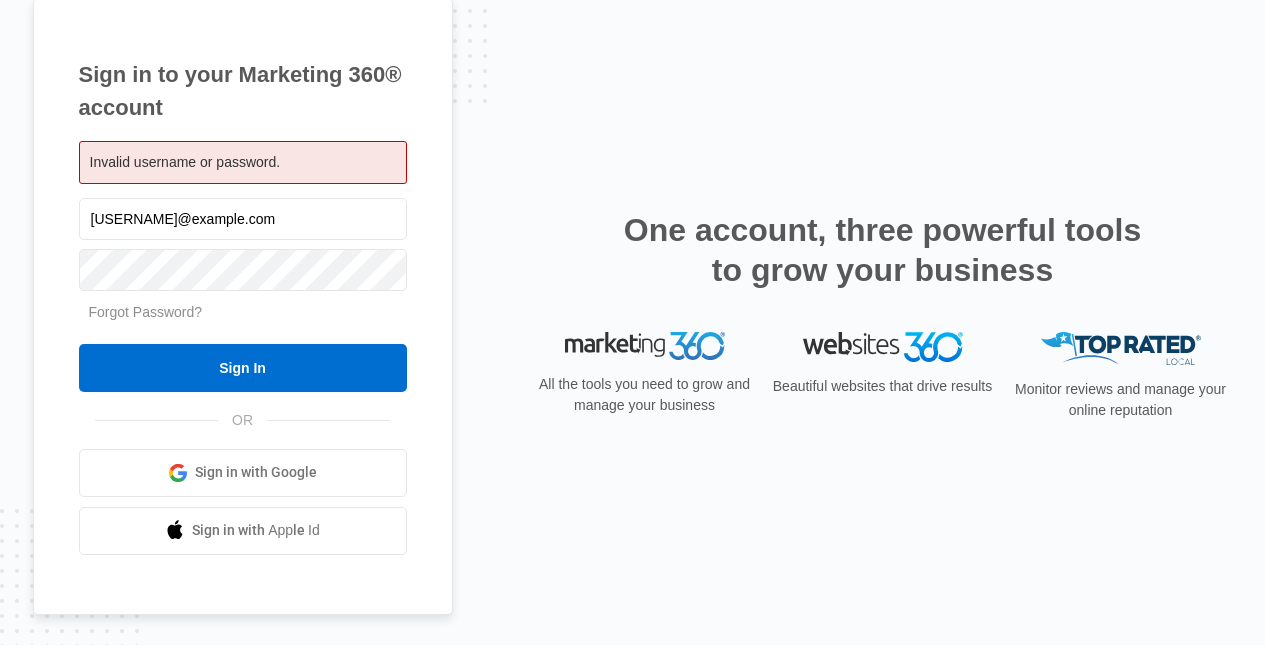 scroll, scrollTop: 0, scrollLeft: 0, axis: both 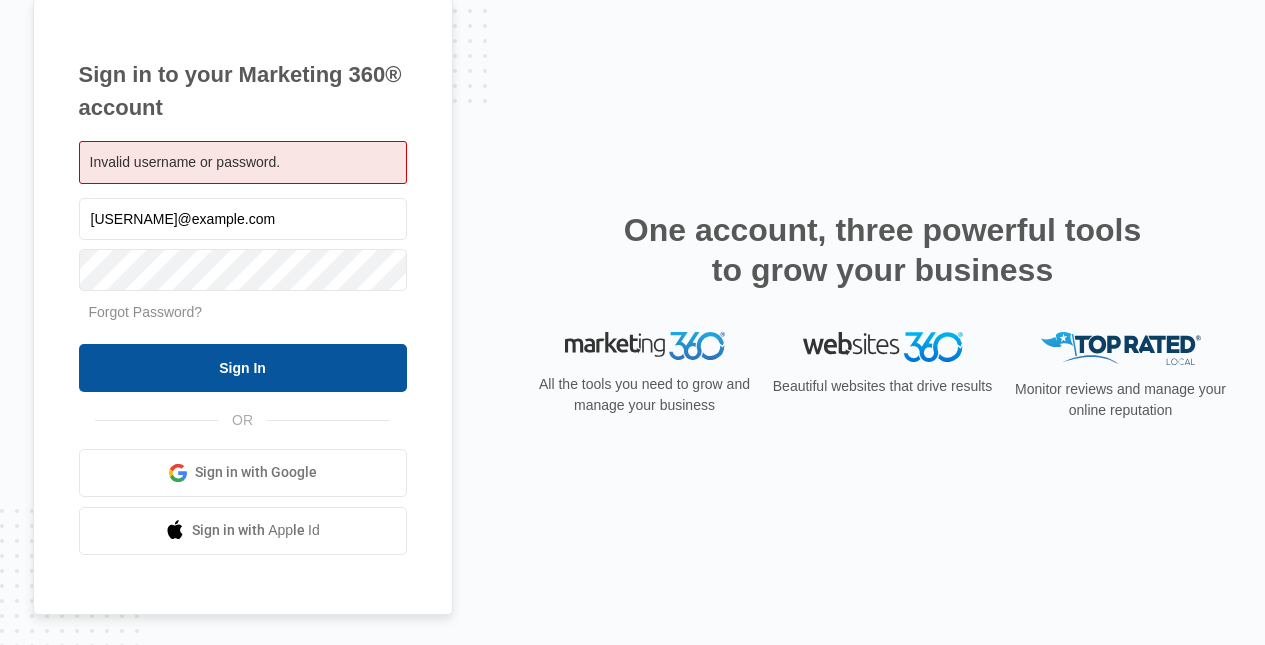click on "Sign In" at bounding box center [243, 368] 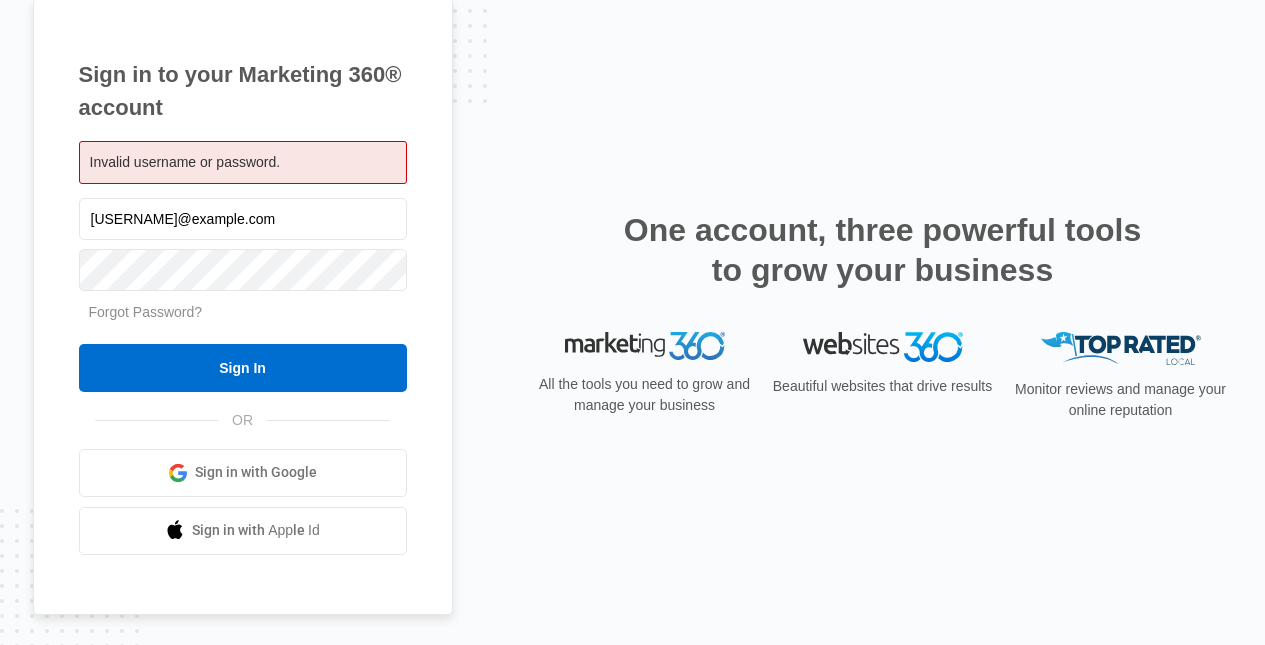 scroll, scrollTop: 0, scrollLeft: 0, axis: both 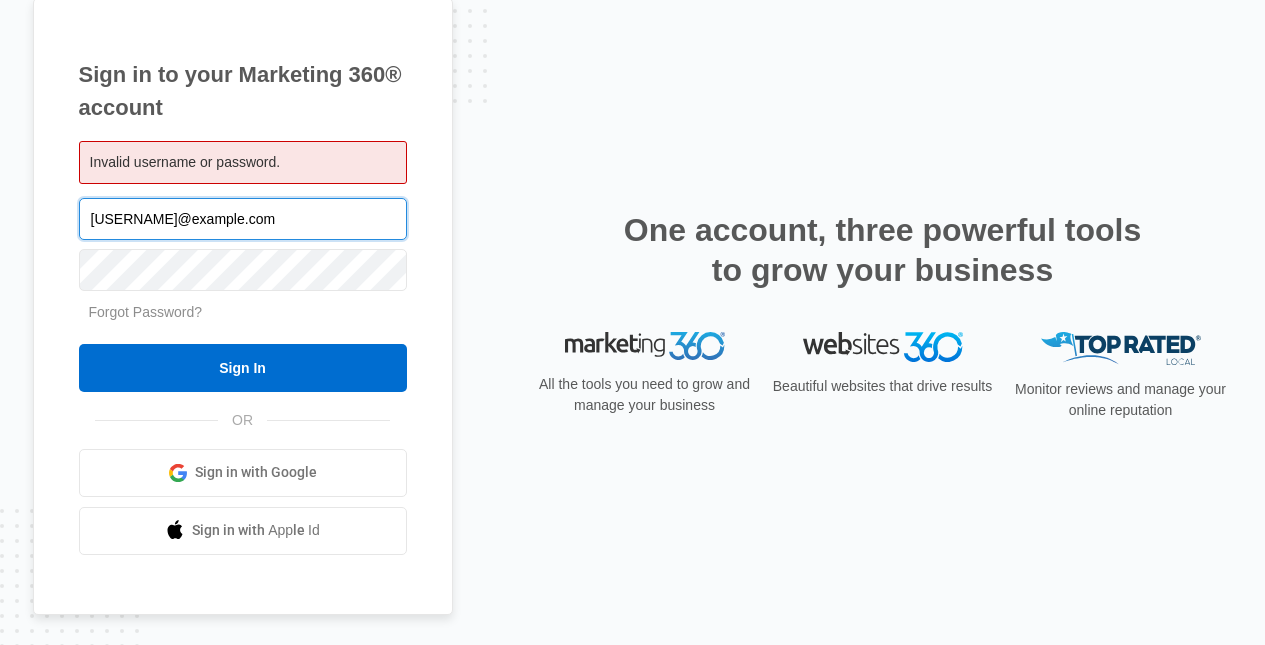 click on "[USERNAME]@example.com" at bounding box center [243, 219] 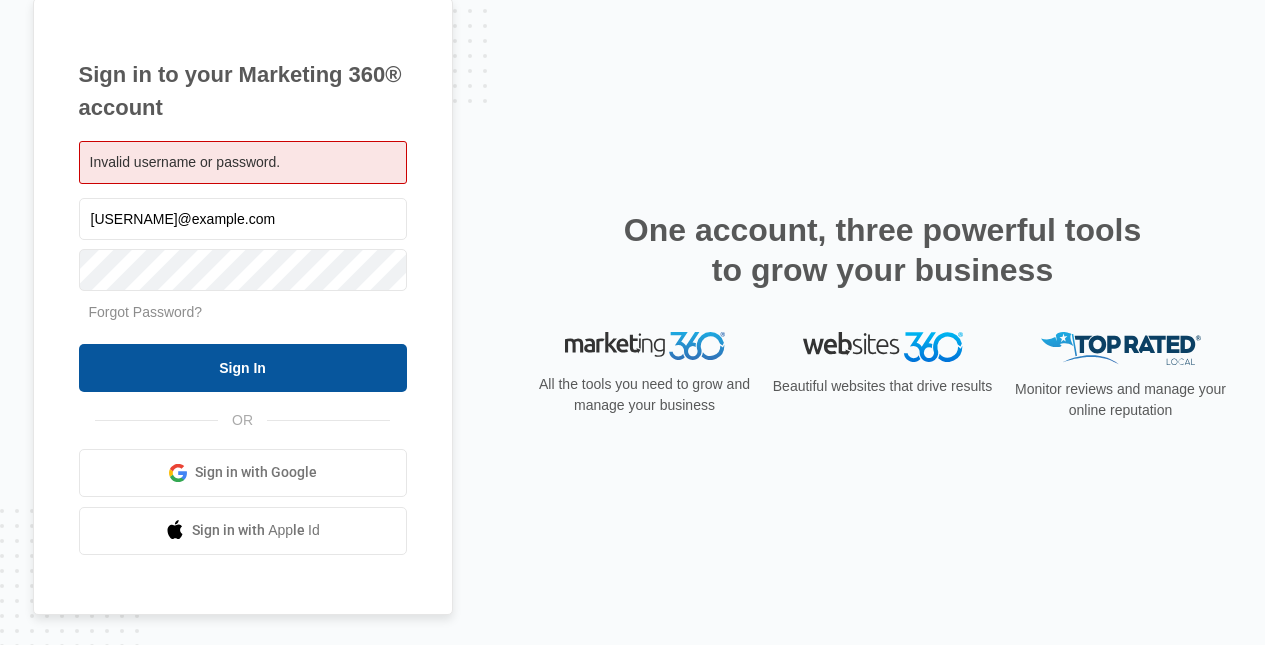 click on "Sign In" at bounding box center (243, 368) 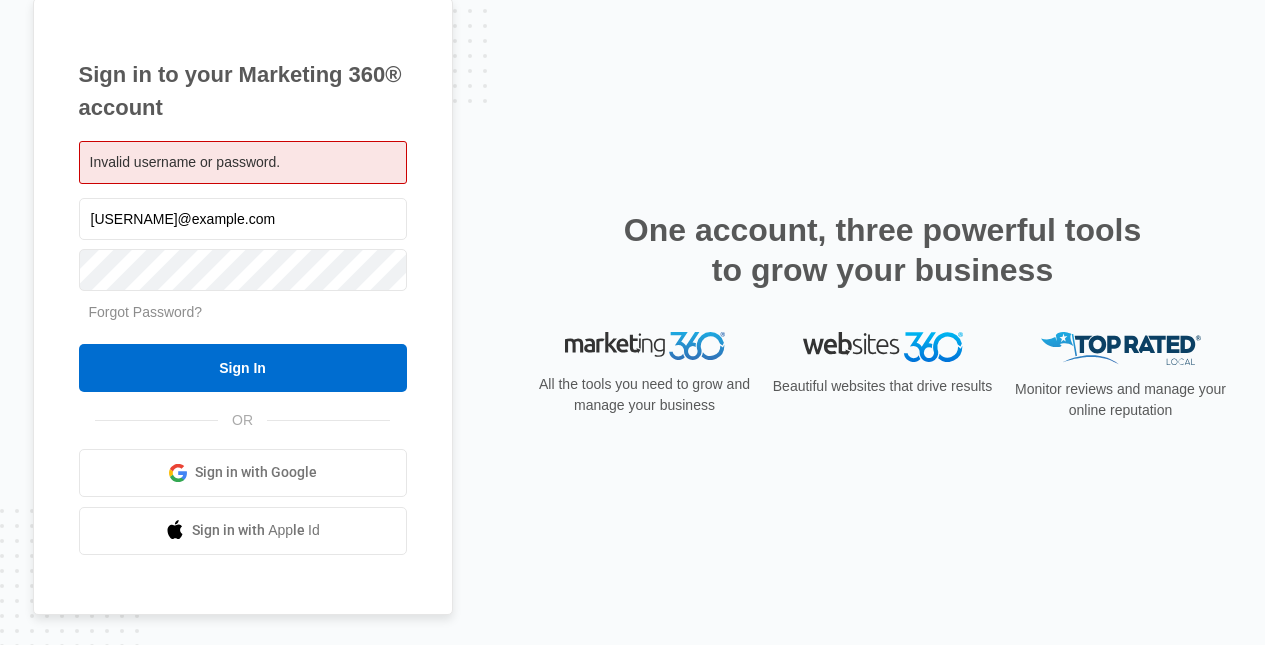 scroll, scrollTop: 0, scrollLeft: 0, axis: both 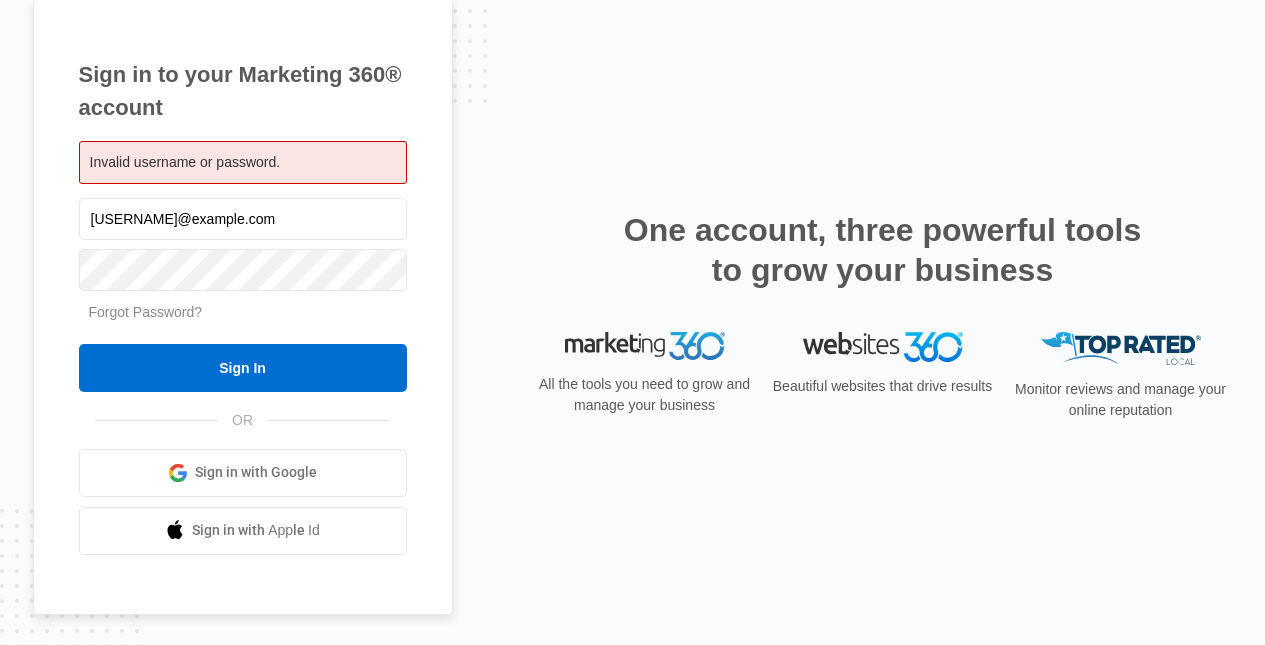 click on "Forgot Password?" at bounding box center (146, 312) 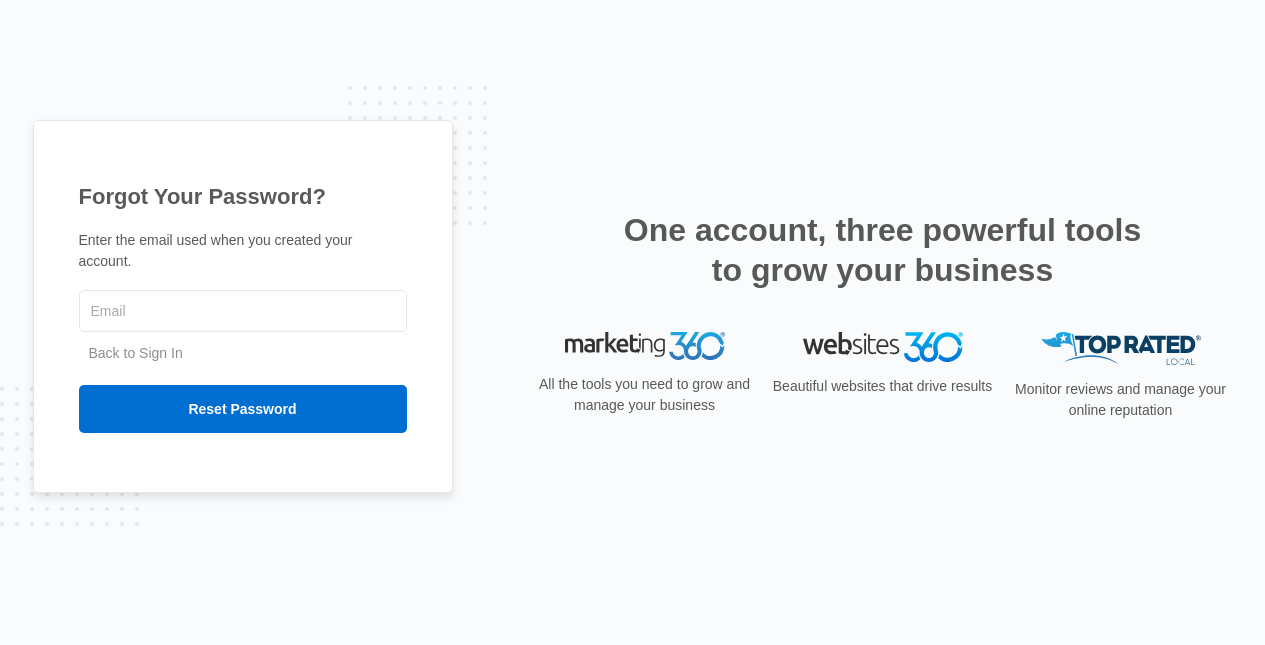 scroll, scrollTop: 0, scrollLeft: 0, axis: both 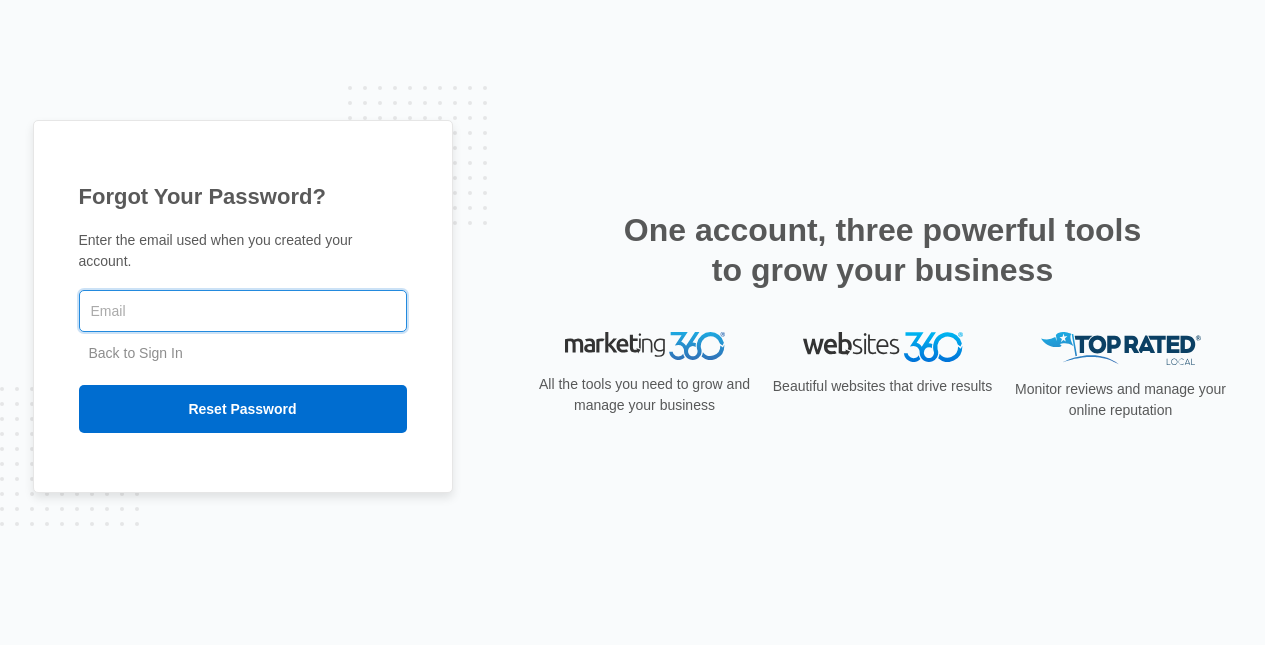 type on "[USERNAME]@example.com" 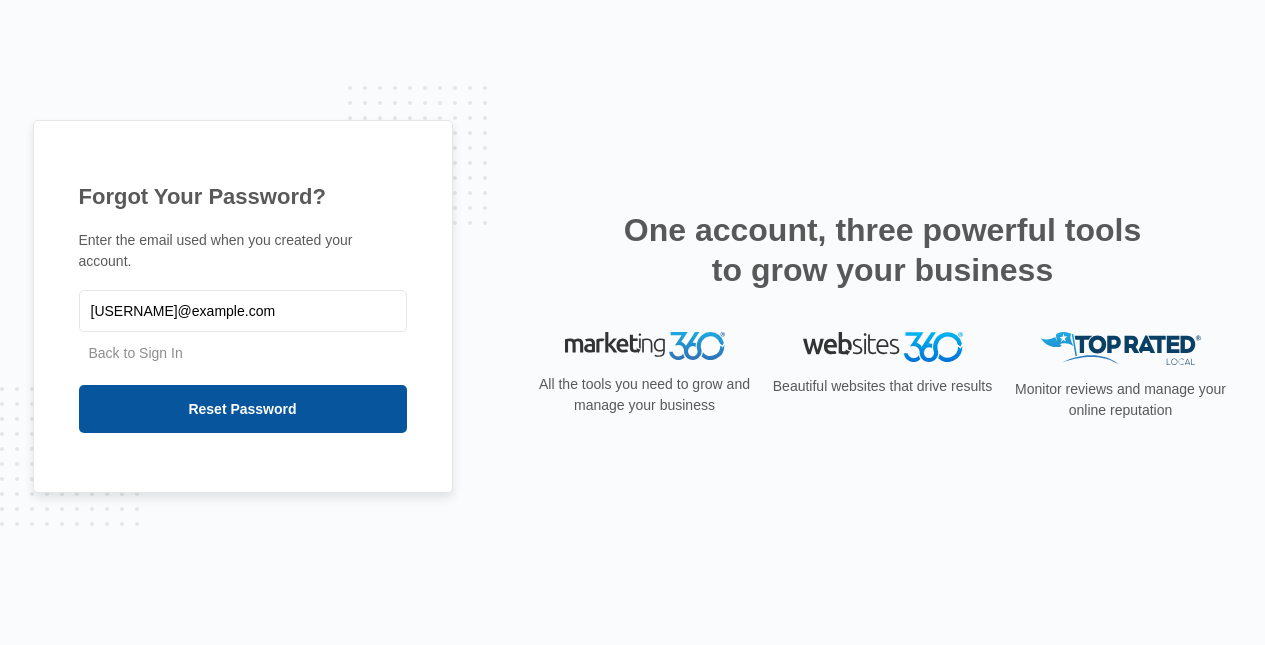 click on "Reset Password" at bounding box center [243, 409] 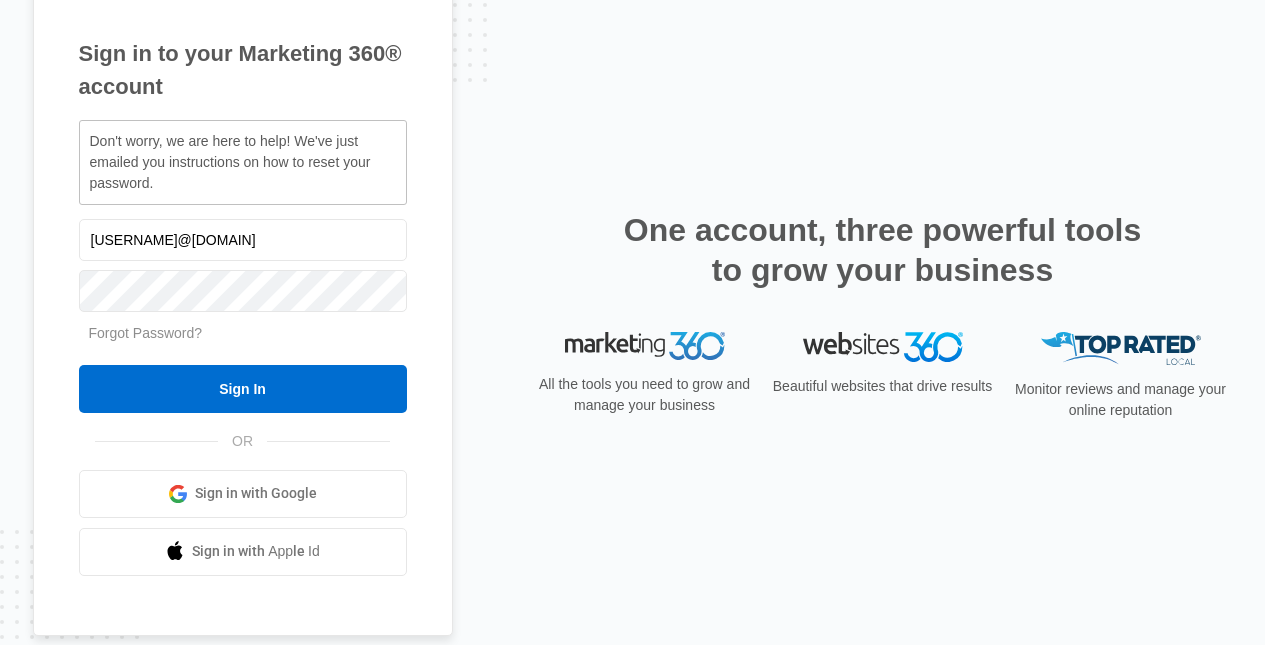 scroll, scrollTop: 0, scrollLeft: 0, axis: both 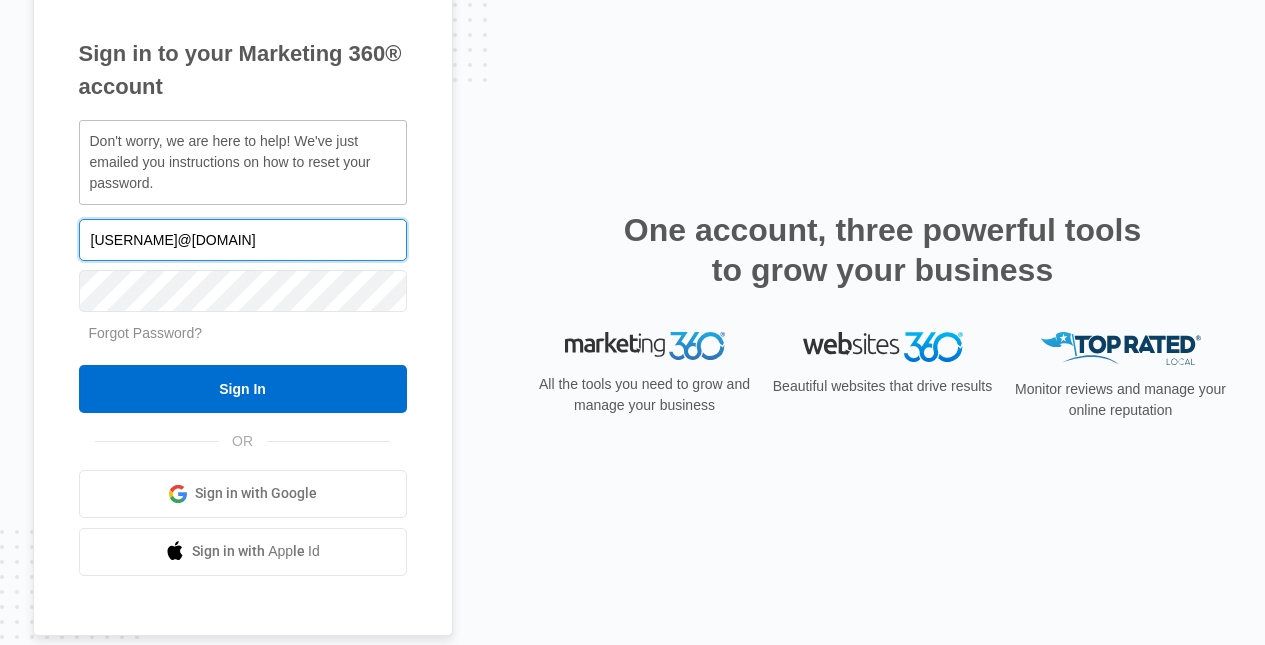 drag, startPoint x: 230, startPoint y: 240, endPoint x: 126, endPoint y: 241, distance: 104.00481 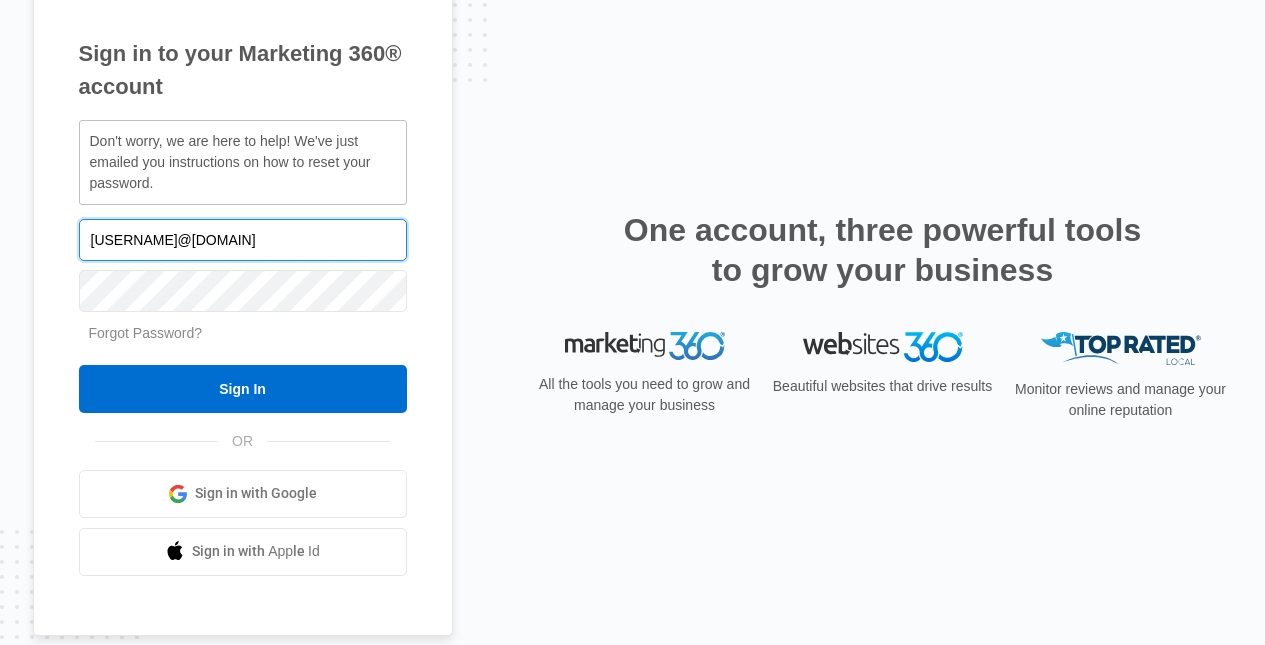 type on "[EMAIL]" 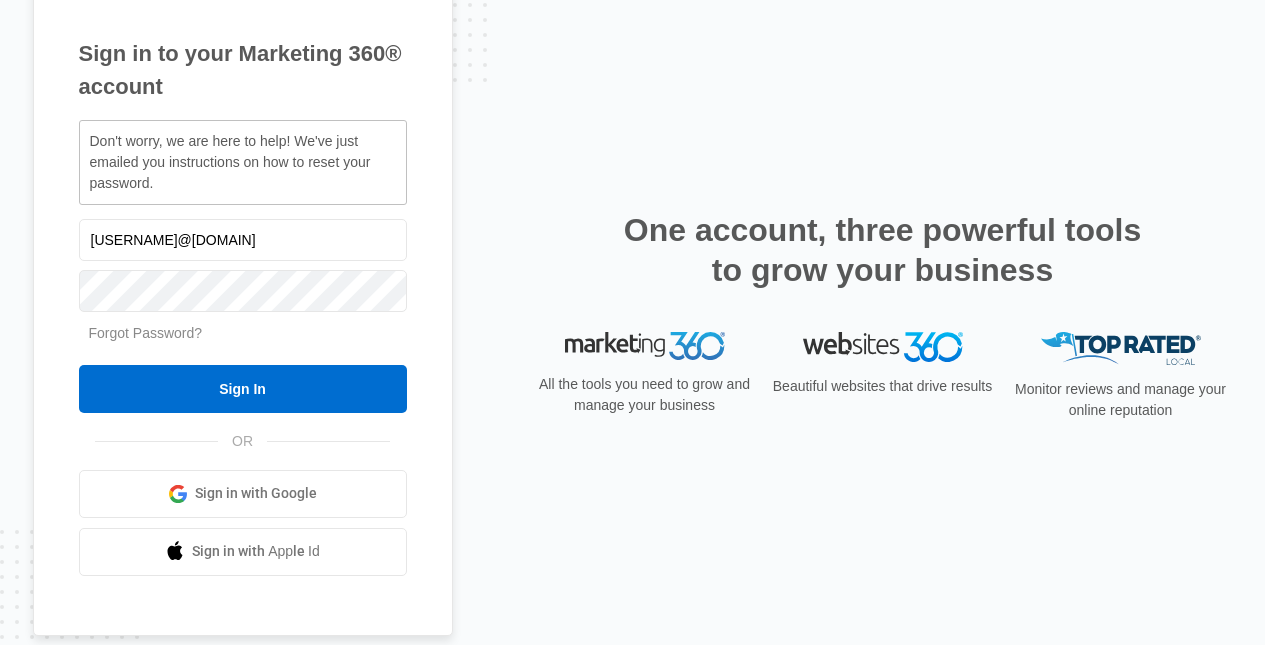 click on "Forgot Password?" at bounding box center [146, 333] 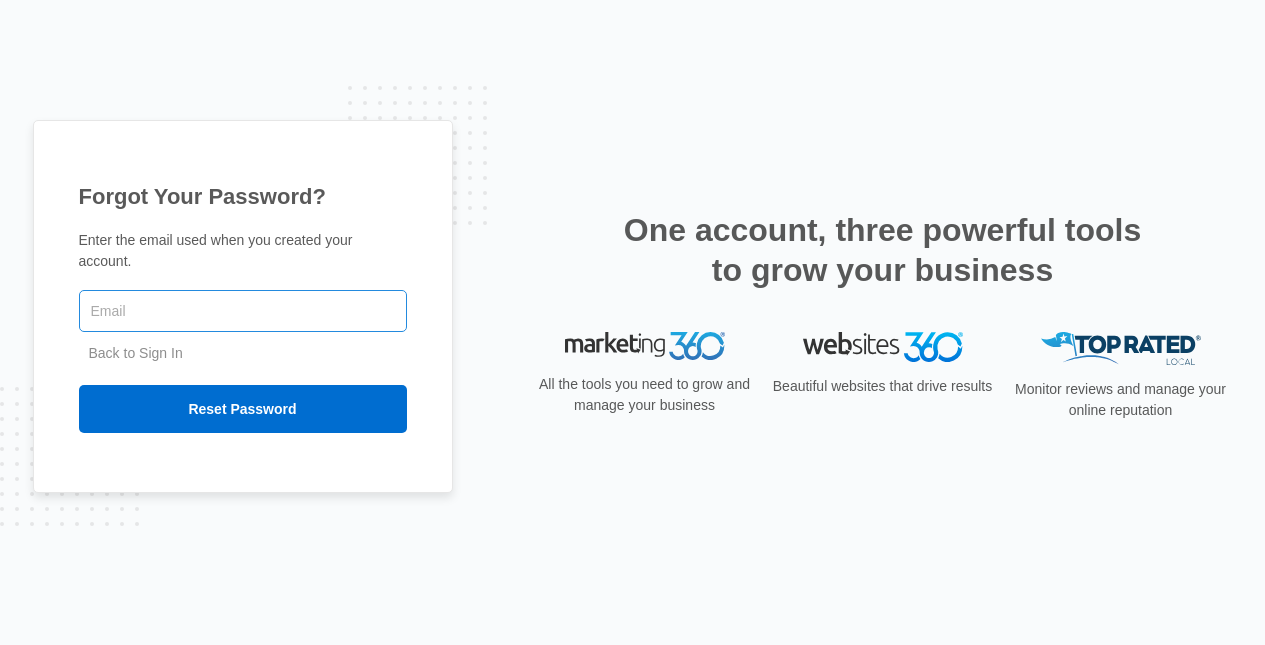 scroll, scrollTop: 0, scrollLeft: 0, axis: both 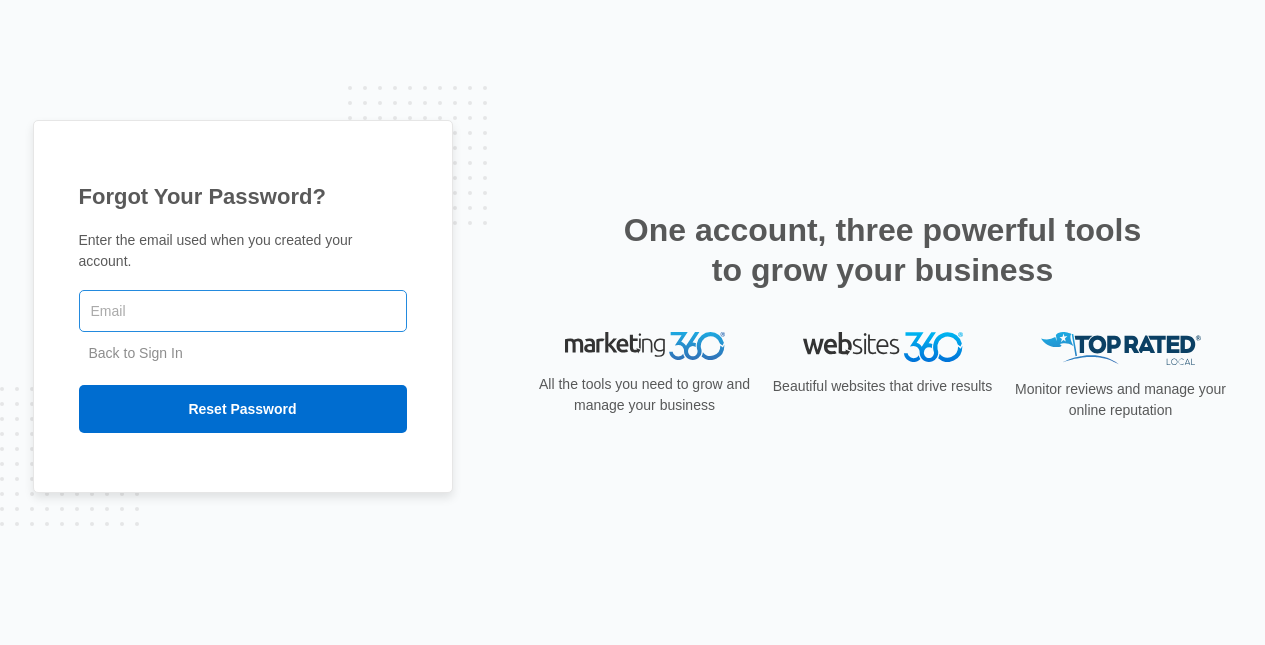 click at bounding box center [243, 311] 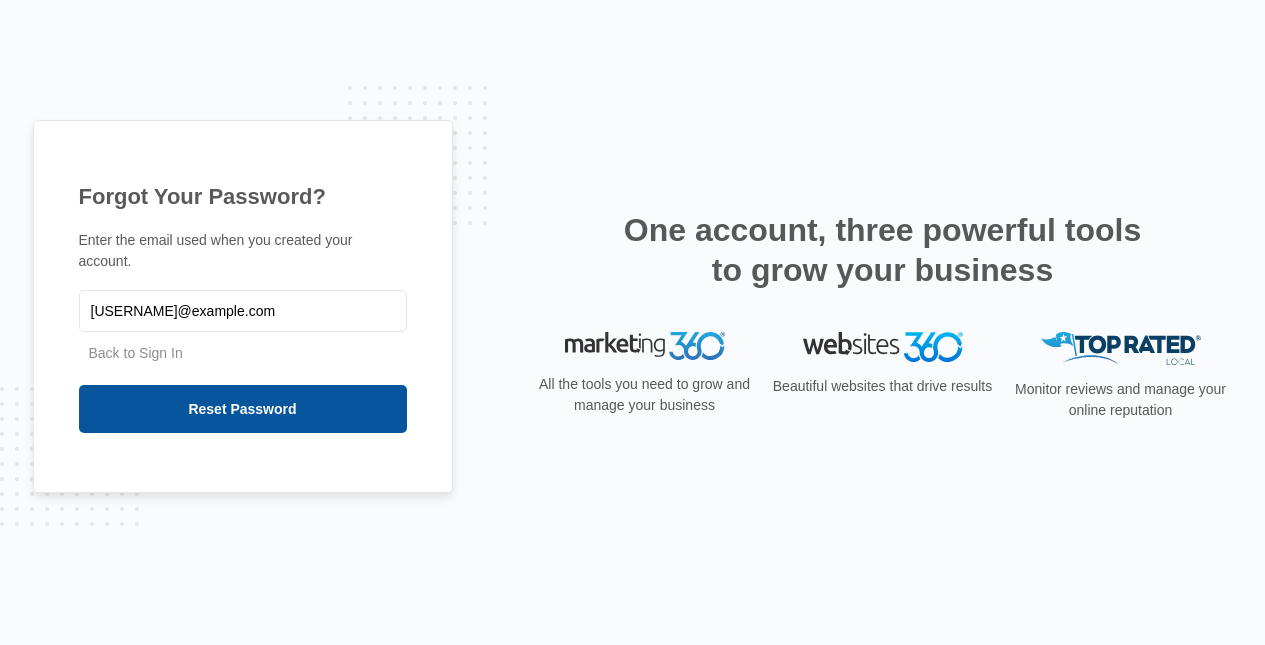 type on "[USERNAME]@example.com" 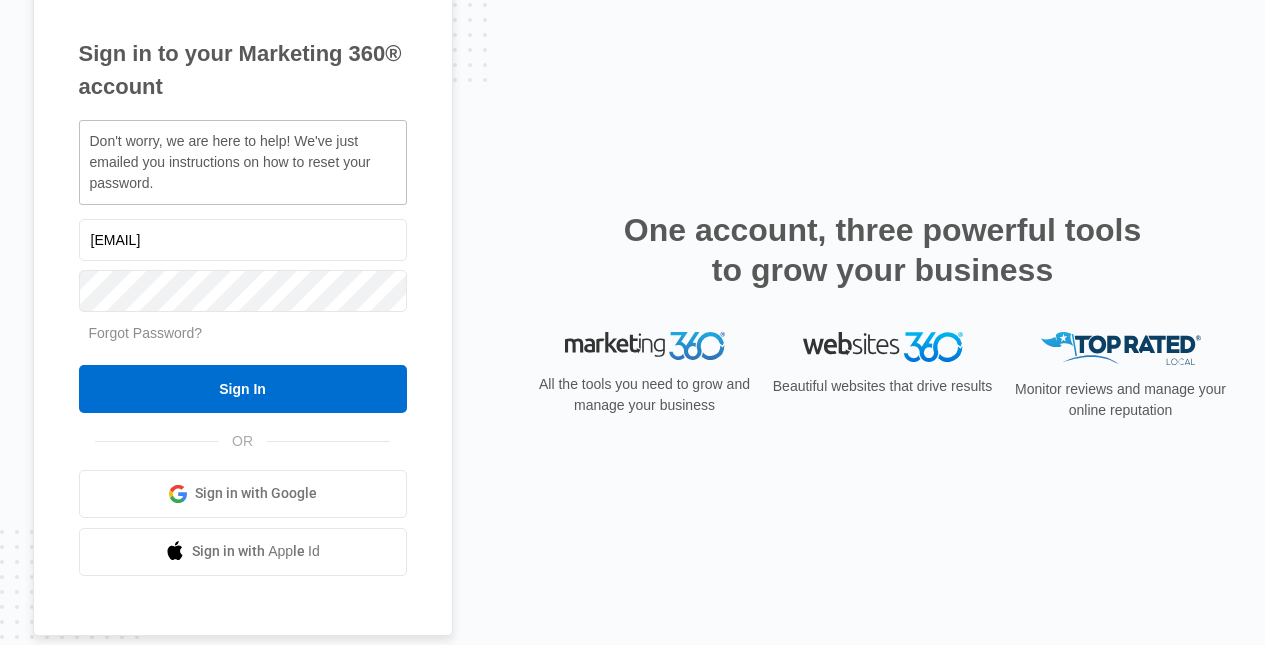 scroll, scrollTop: 0, scrollLeft: 0, axis: both 